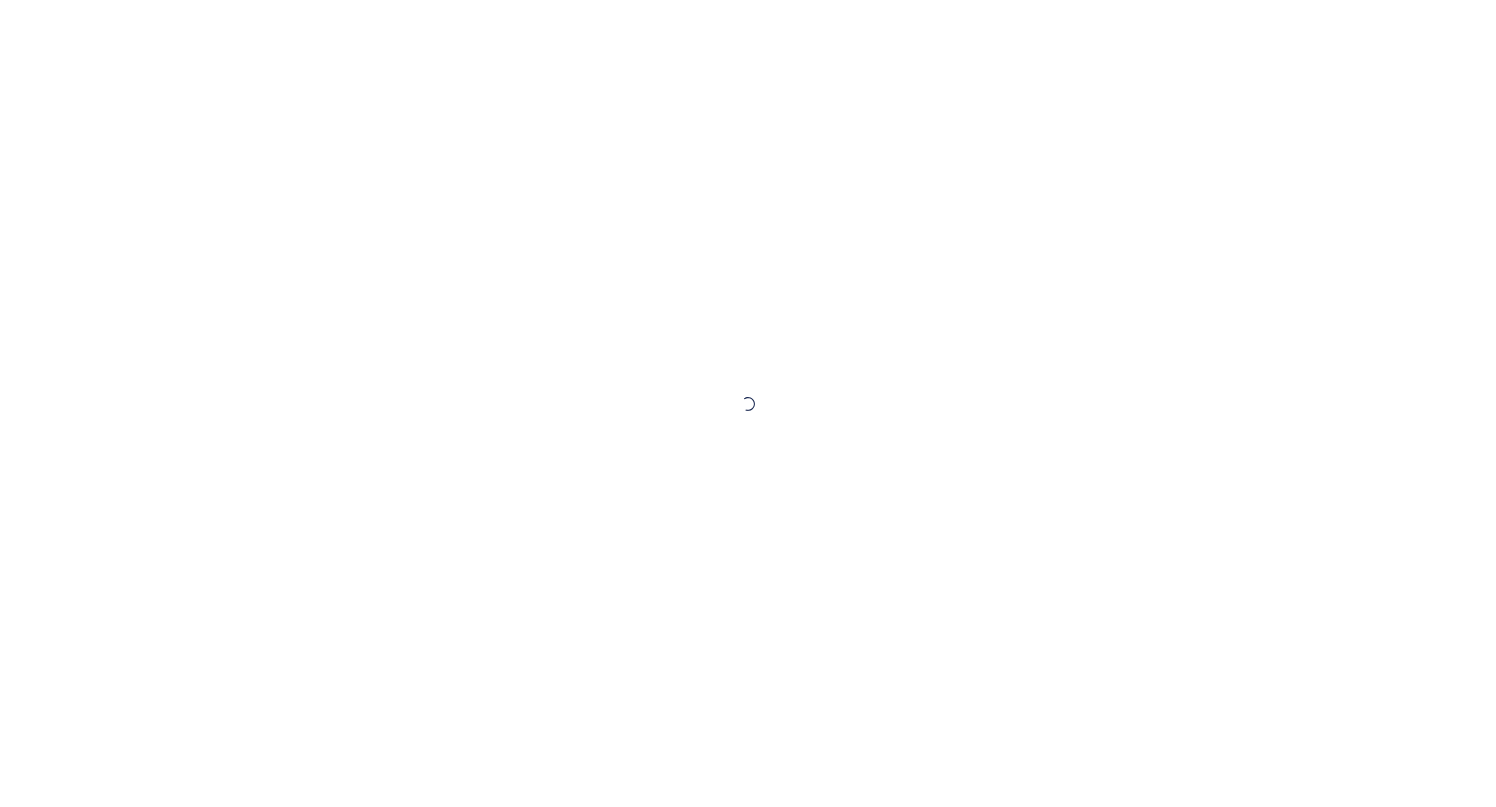 scroll, scrollTop: 0, scrollLeft: 0, axis: both 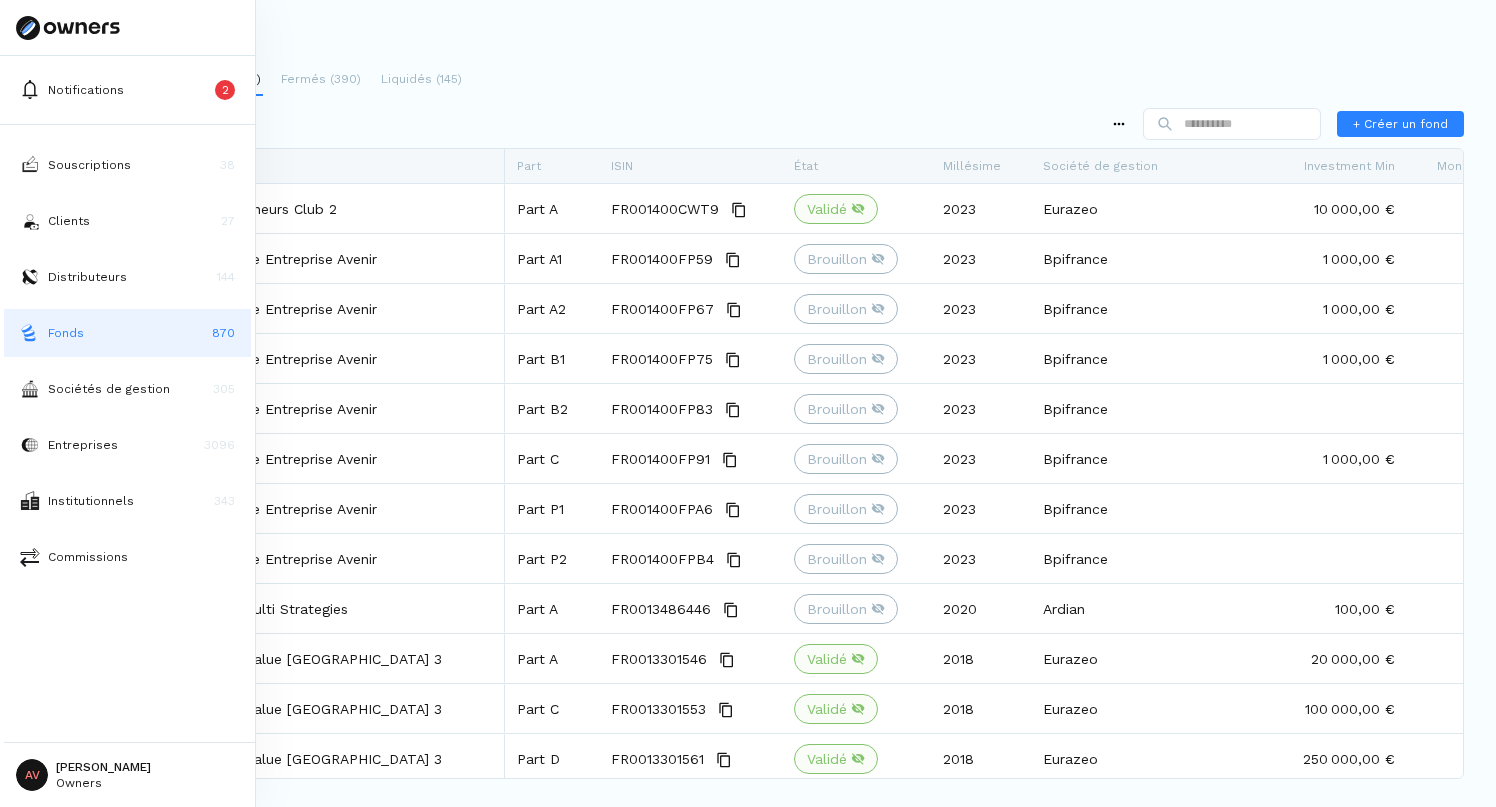 click on "Notifications 2 Souscriptions 38 Clients 27 Distributeurs 144 Fonds 870 Sociétés de gestion 305 Entreprises 3096 Institutionnels 343 Commissions AV [PERSON_NAME] Owners Fonds Tous (870) Ouverts (335) Fermés (390) Liquidés (145) + Nouveau filtre + Créer un fond Faites glisser ici pour définir les groupes de lignes Faites glisser ici pour définir les étiquettes de colonnes
Fonds
Part
ISIN
État
à" at bounding box center (748, 403) 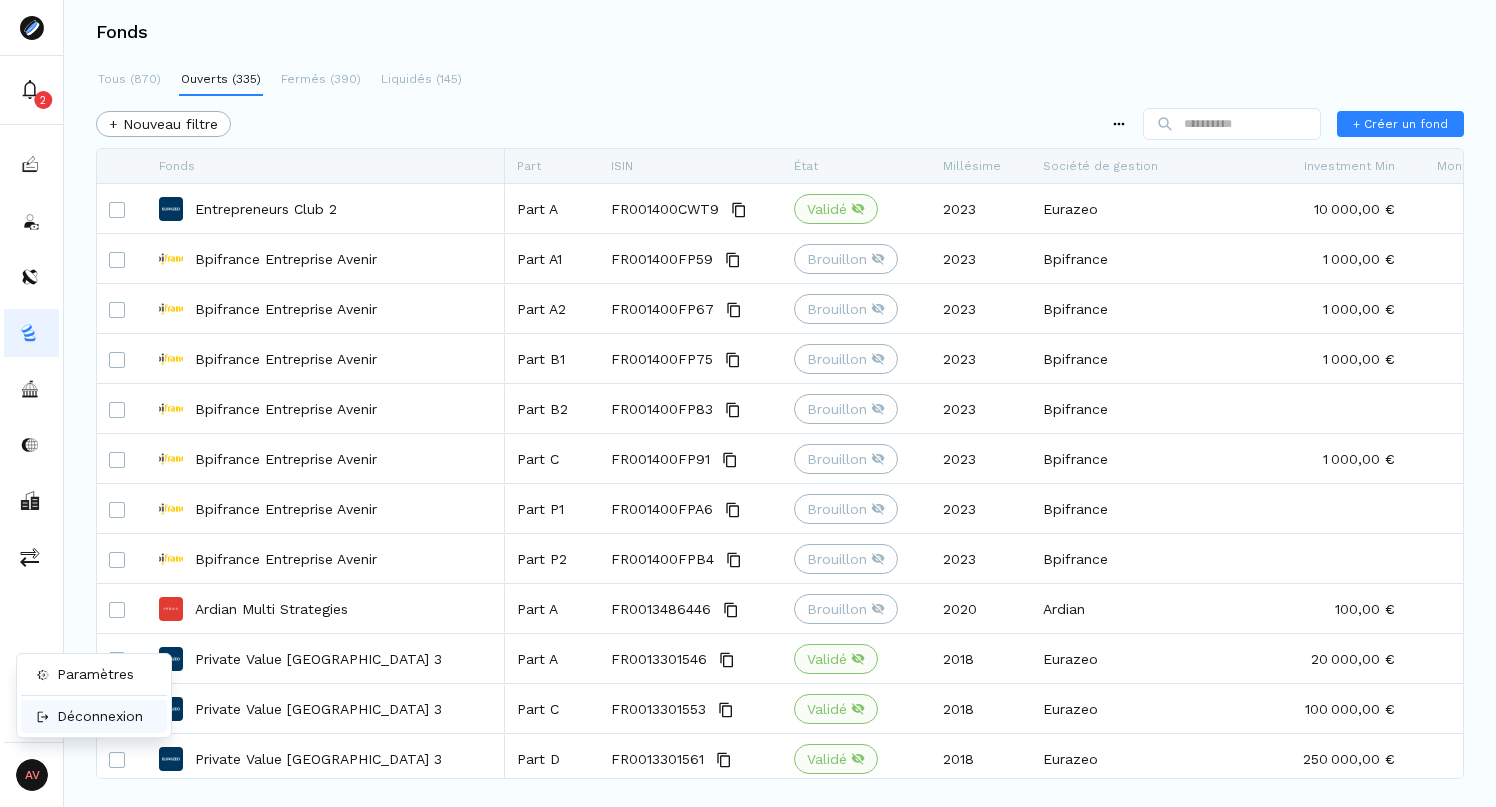 click on "Déconnexion" at bounding box center [100, 716] 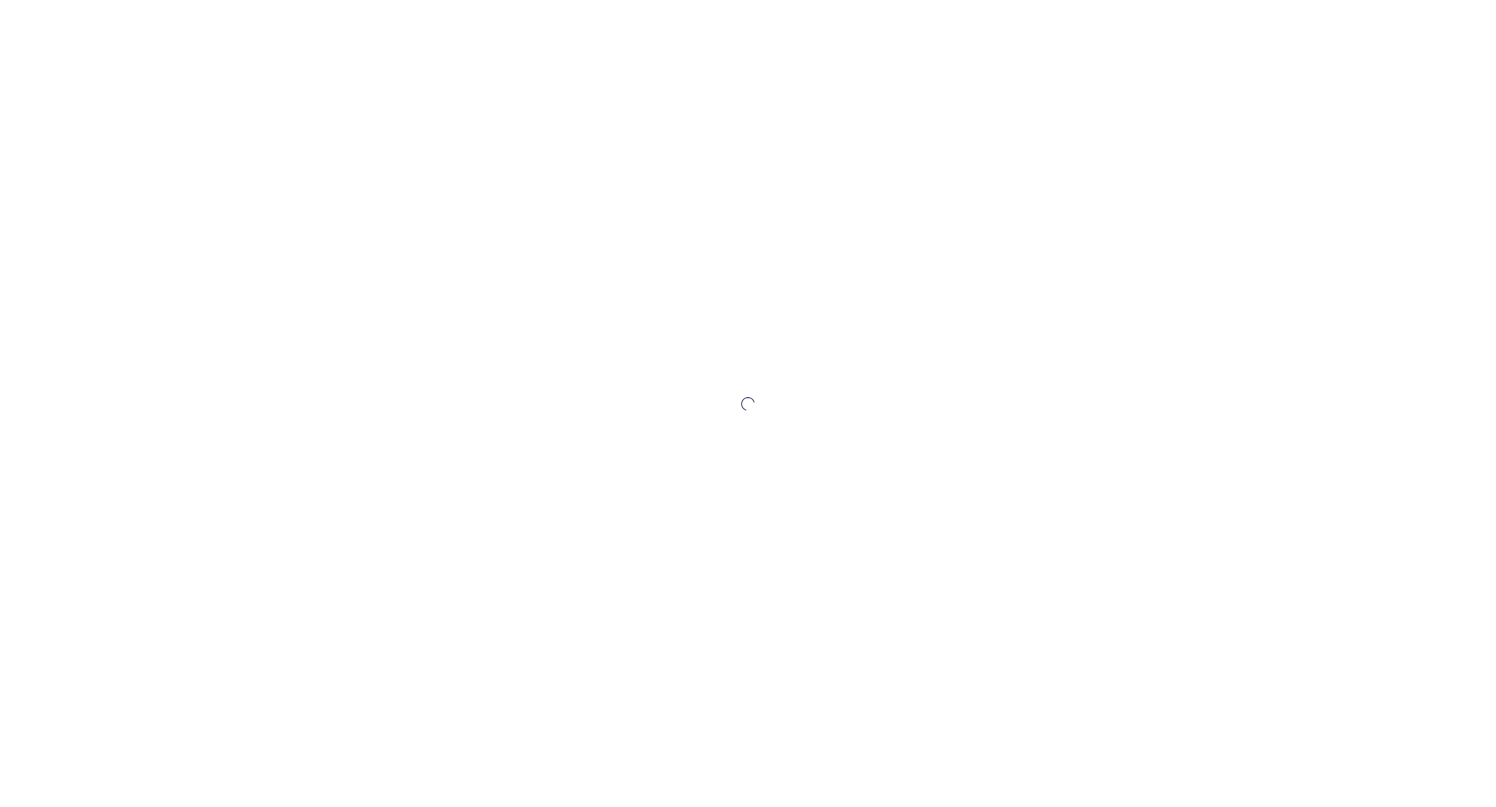 scroll, scrollTop: 0, scrollLeft: 0, axis: both 